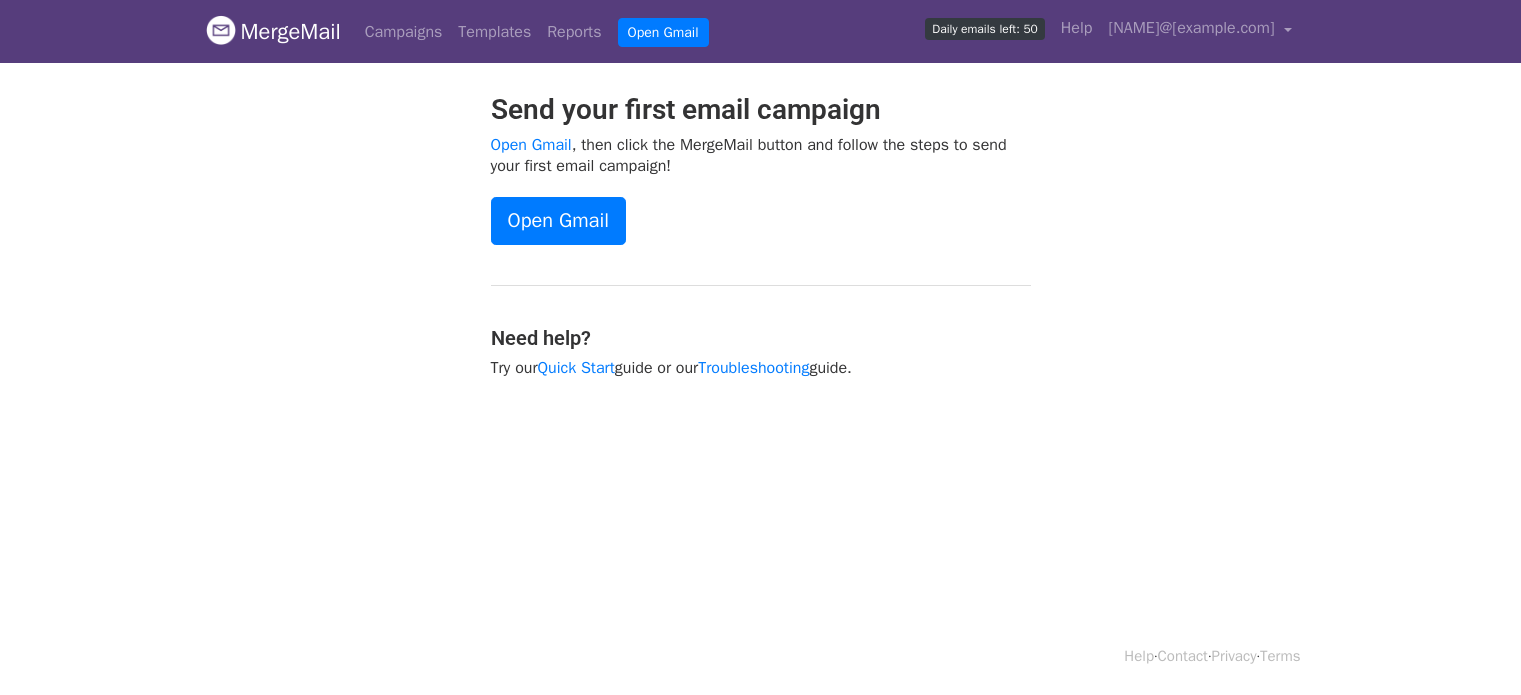 scroll, scrollTop: 0, scrollLeft: 0, axis: both 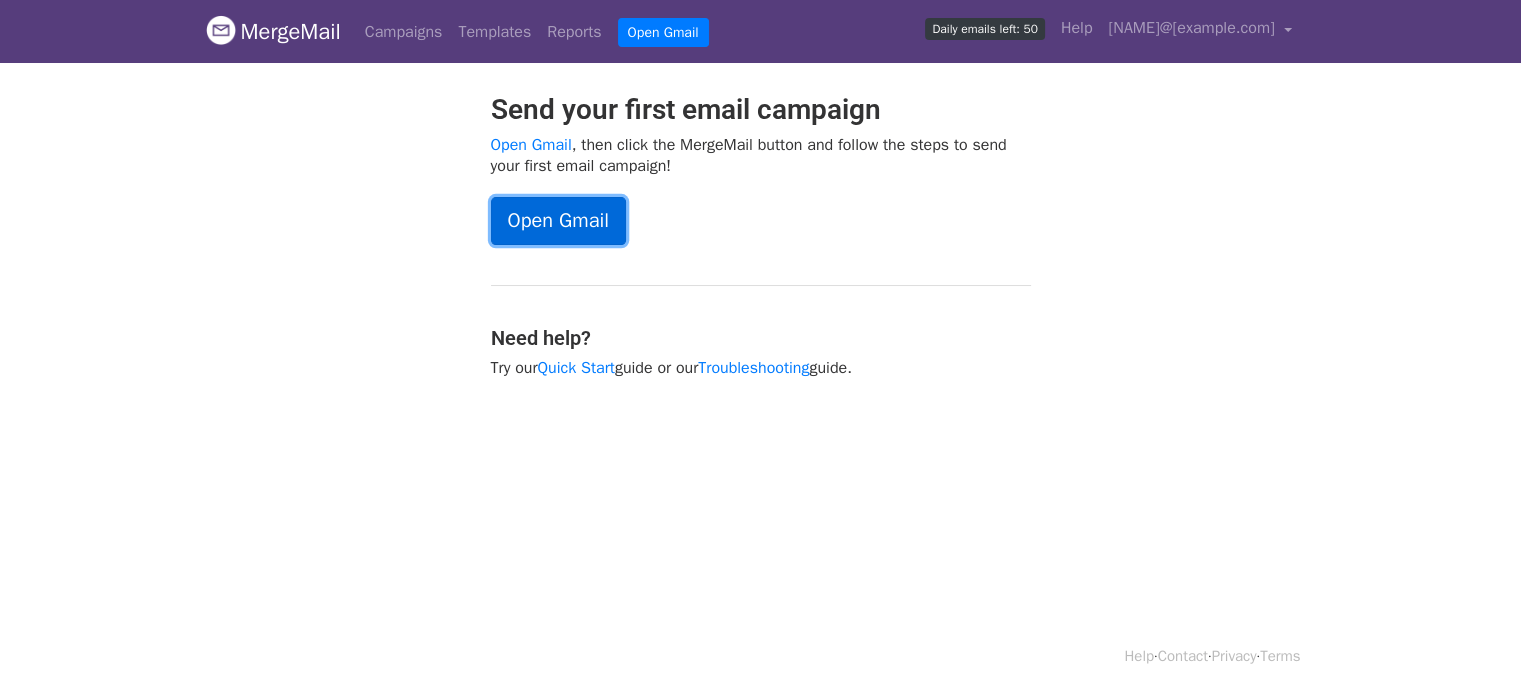 click on "Open Gmail" at bounding box center (558, 221) 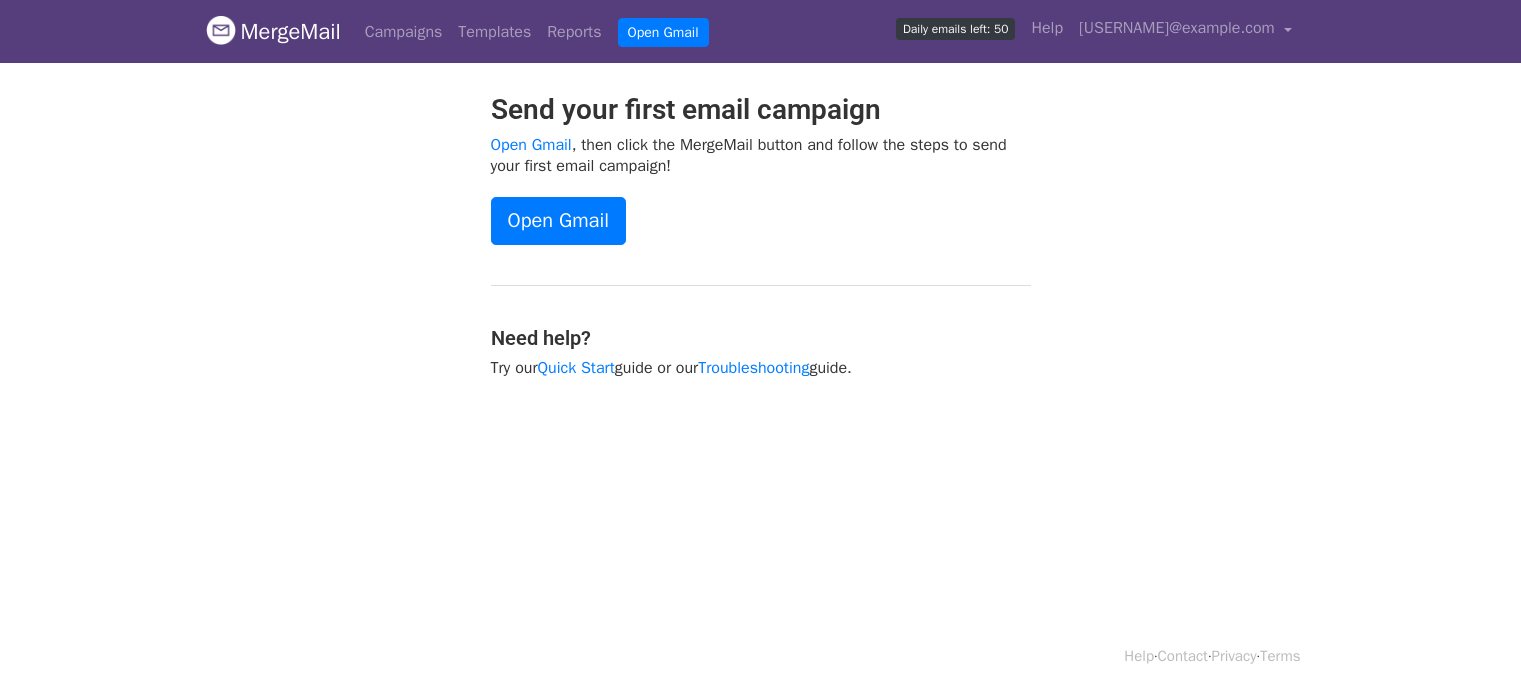 scroll, scrollTop: 0, scrollLeft: 0, axis: both 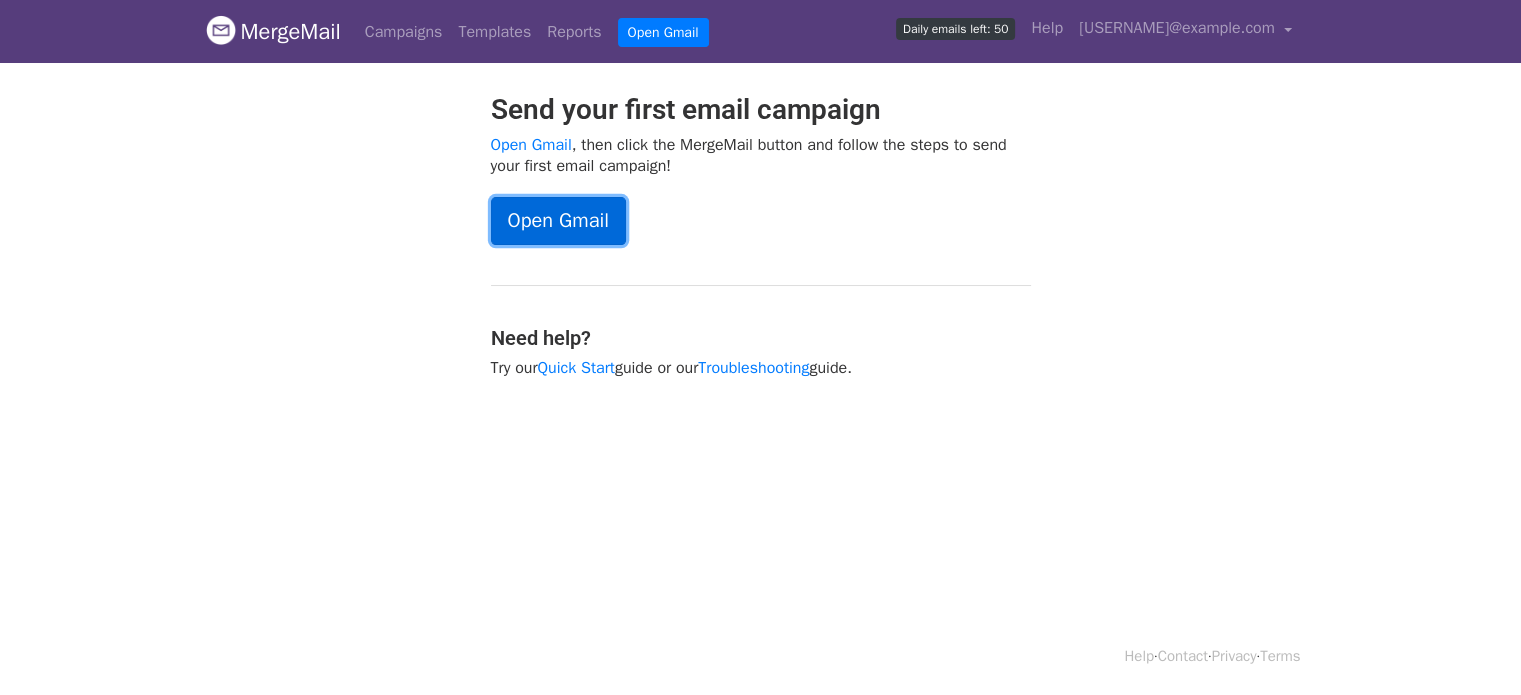 click on "Open Gmail" at bounding box center [558, 221] 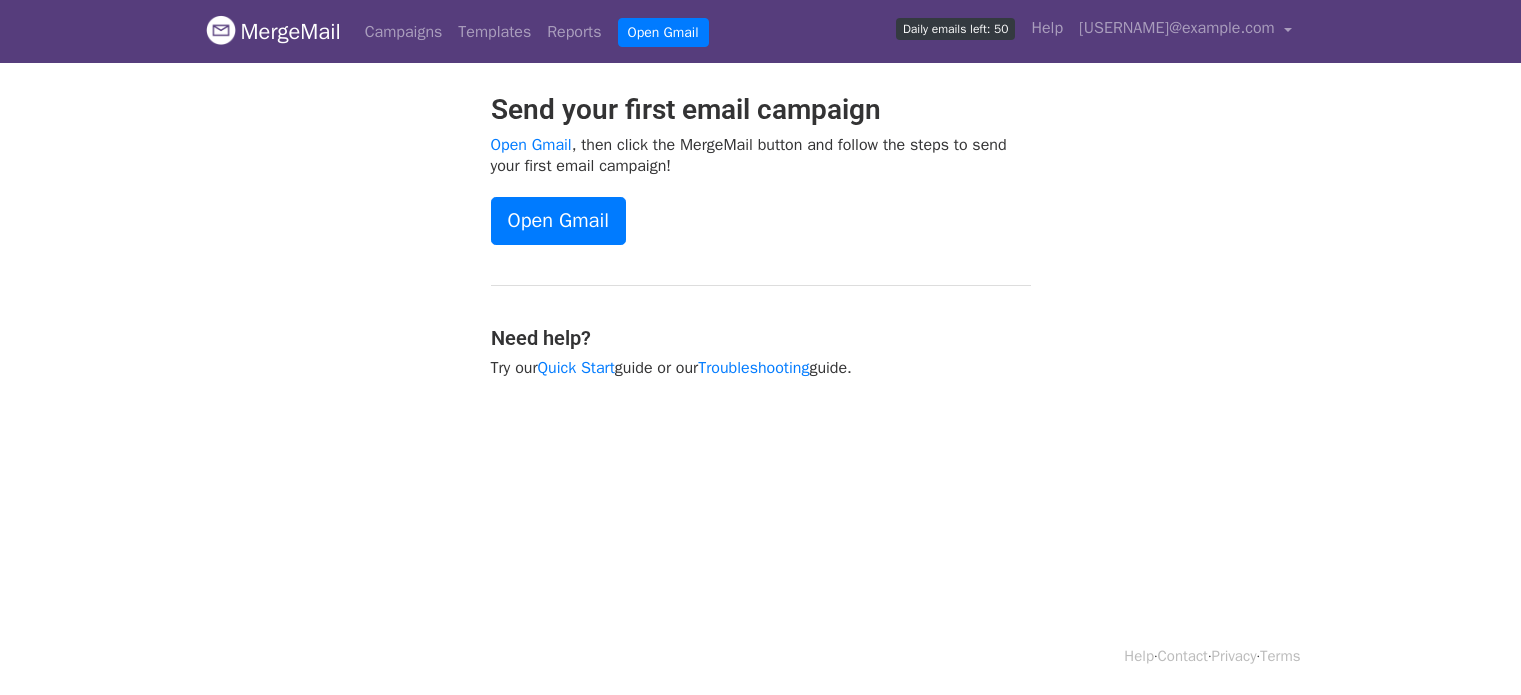 scroll, scrollTop: 0, scrollLeft: 0, axis: both 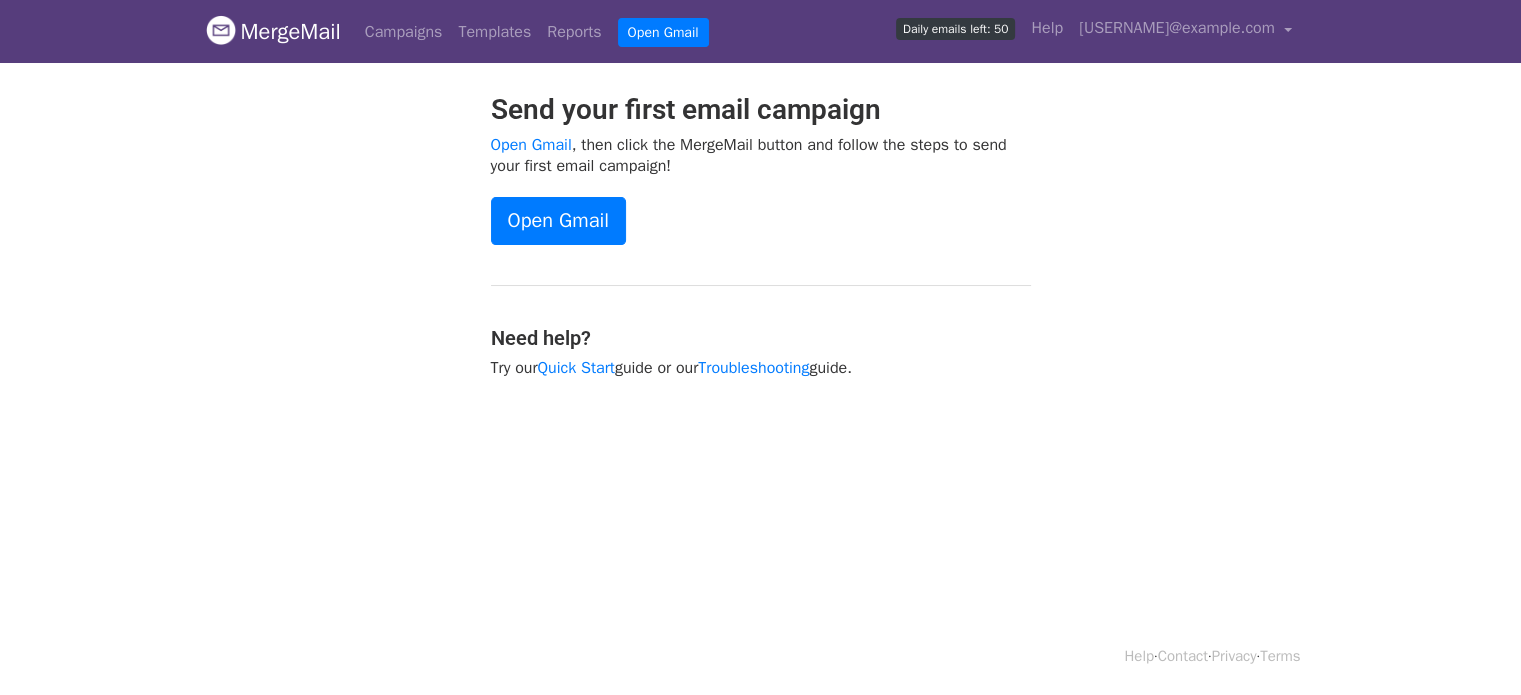 click on "MergeMail" at bounding box center (273, 32) 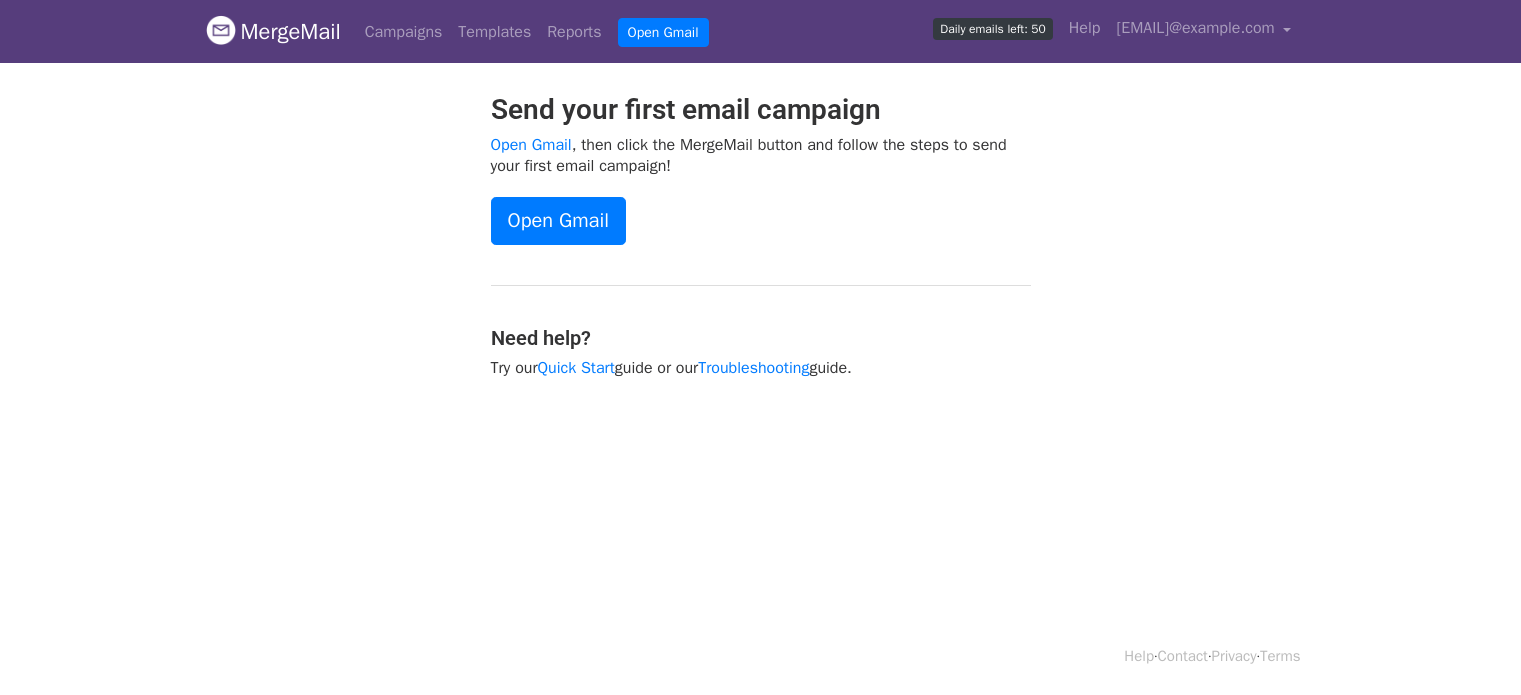 scroll, scrollTop: 0, scrollLeft: 0, axis: both 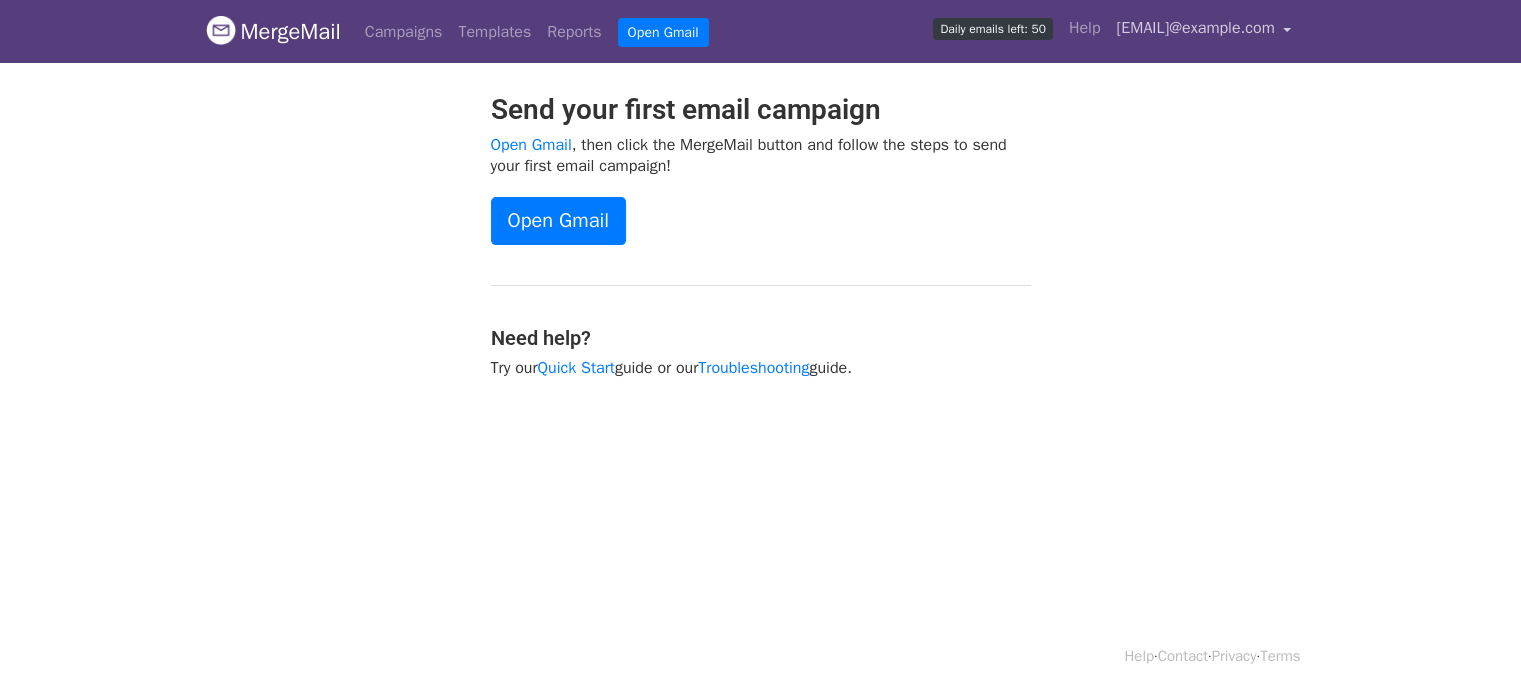 click on "[USERNAME]@example.com" at bounding box center (1195, 28) 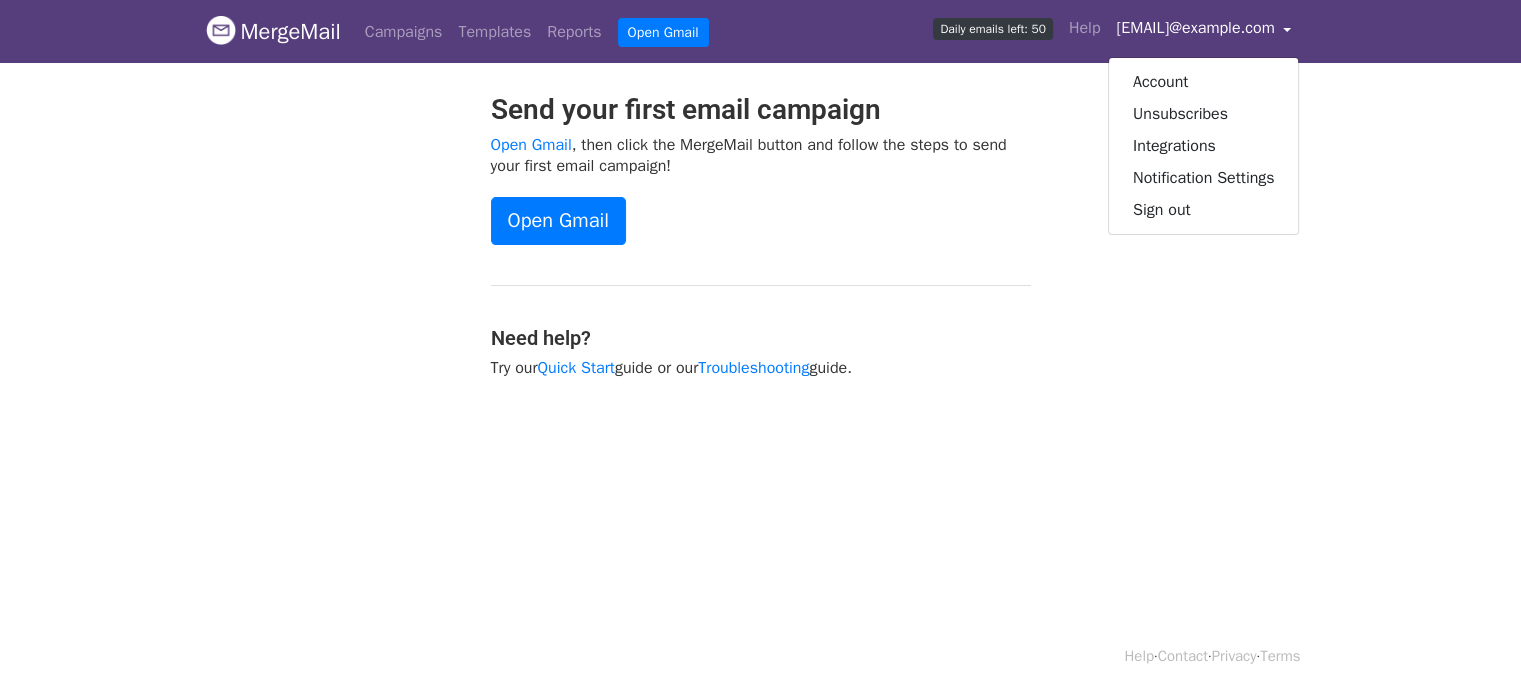 click on "Send your first email campaign
Open Gmail , then click the MergeMail button and follow the steps to send your first email campaign!
Open Gmail
Need help?
Try our  Quick Start  guide or our  Troubleshooting  guide." at bounding box center [761, 246] 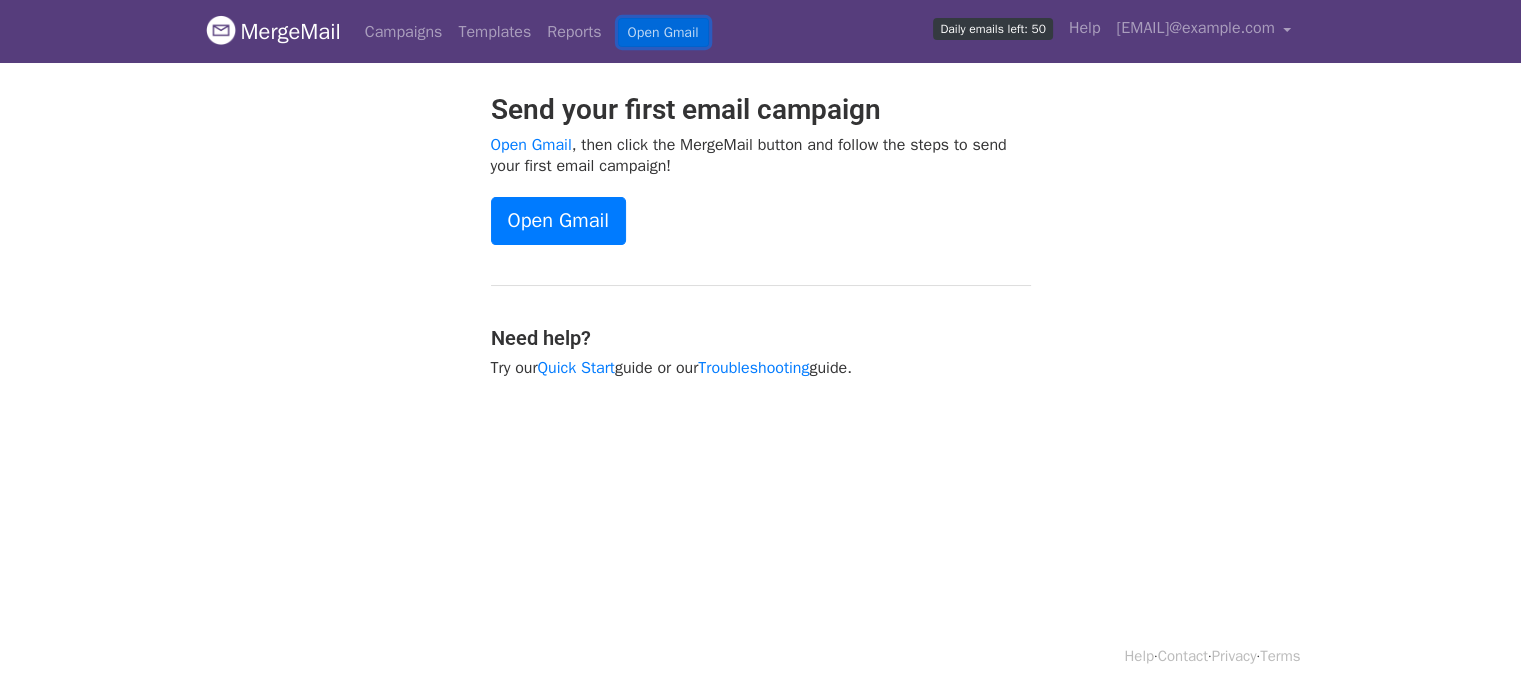click on "Open Gmail" at bounding box center [663, 32] 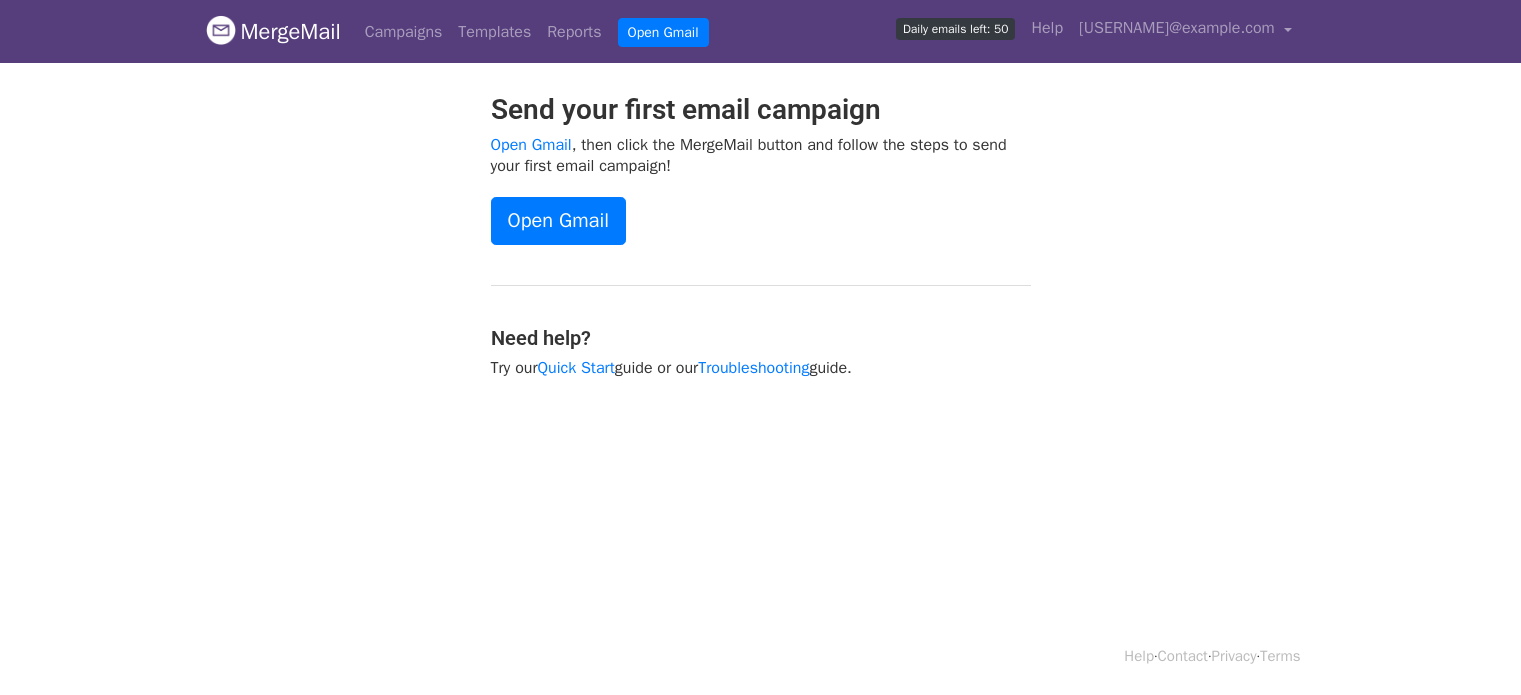 scroll, scrollTop: 0, scrollLeft: 0, axis: both 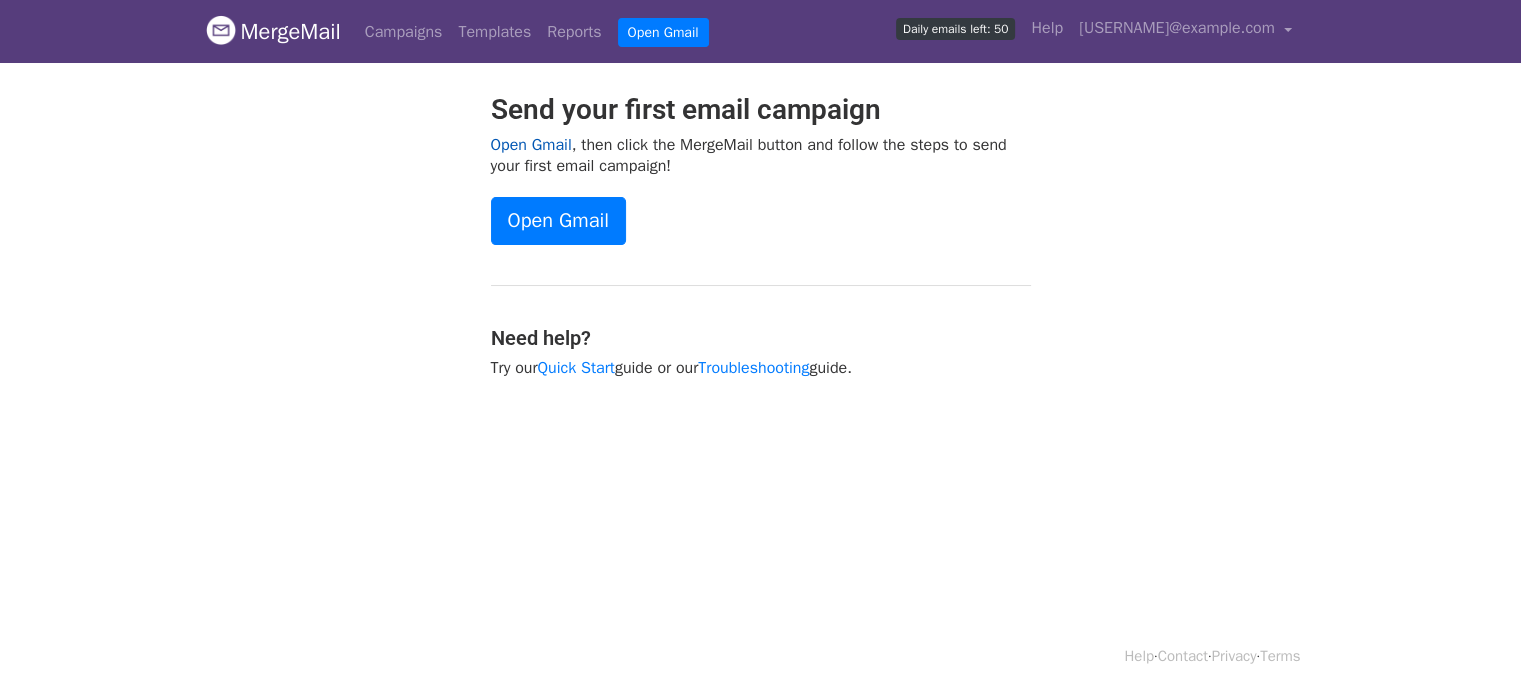 click on "Open Gmail" at bounding box center [531, 145] 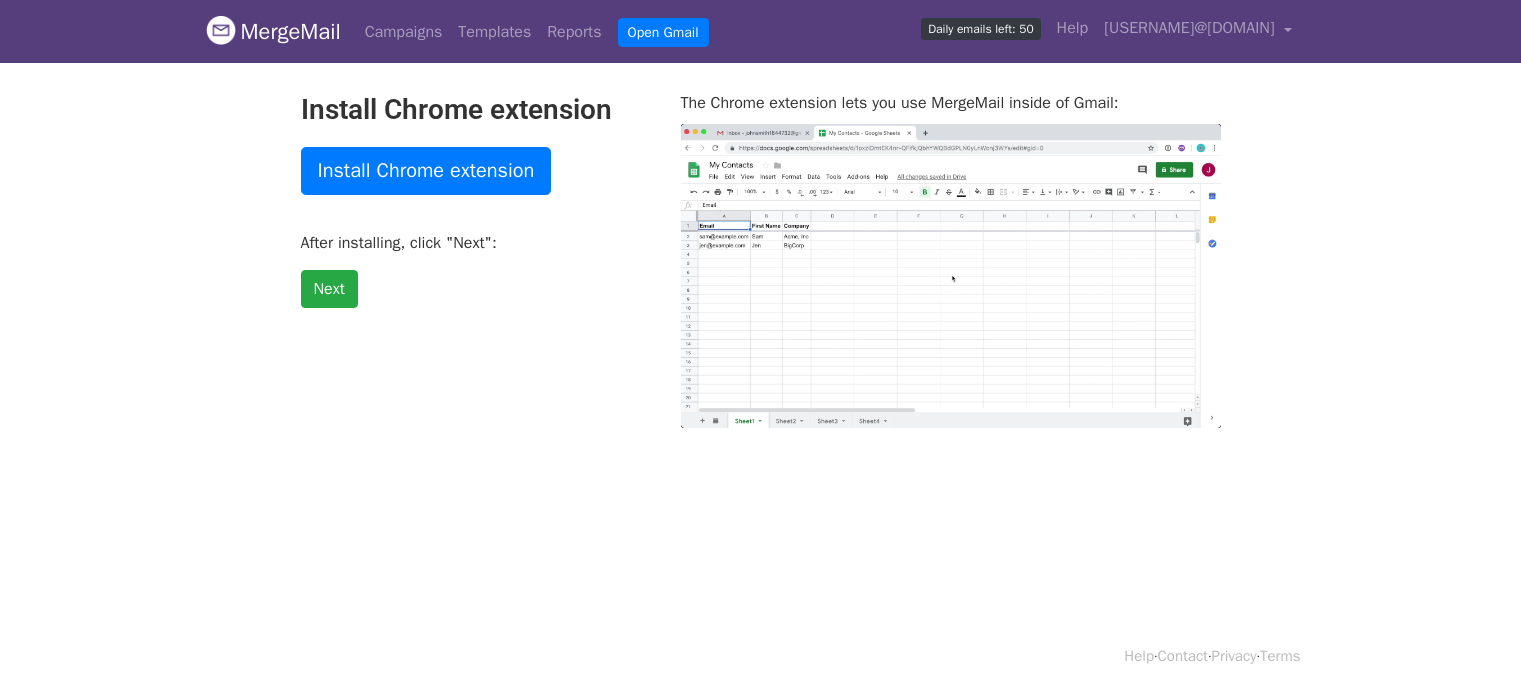 scroll, scrollTop: 0, scrollLeft: 0, axis: both 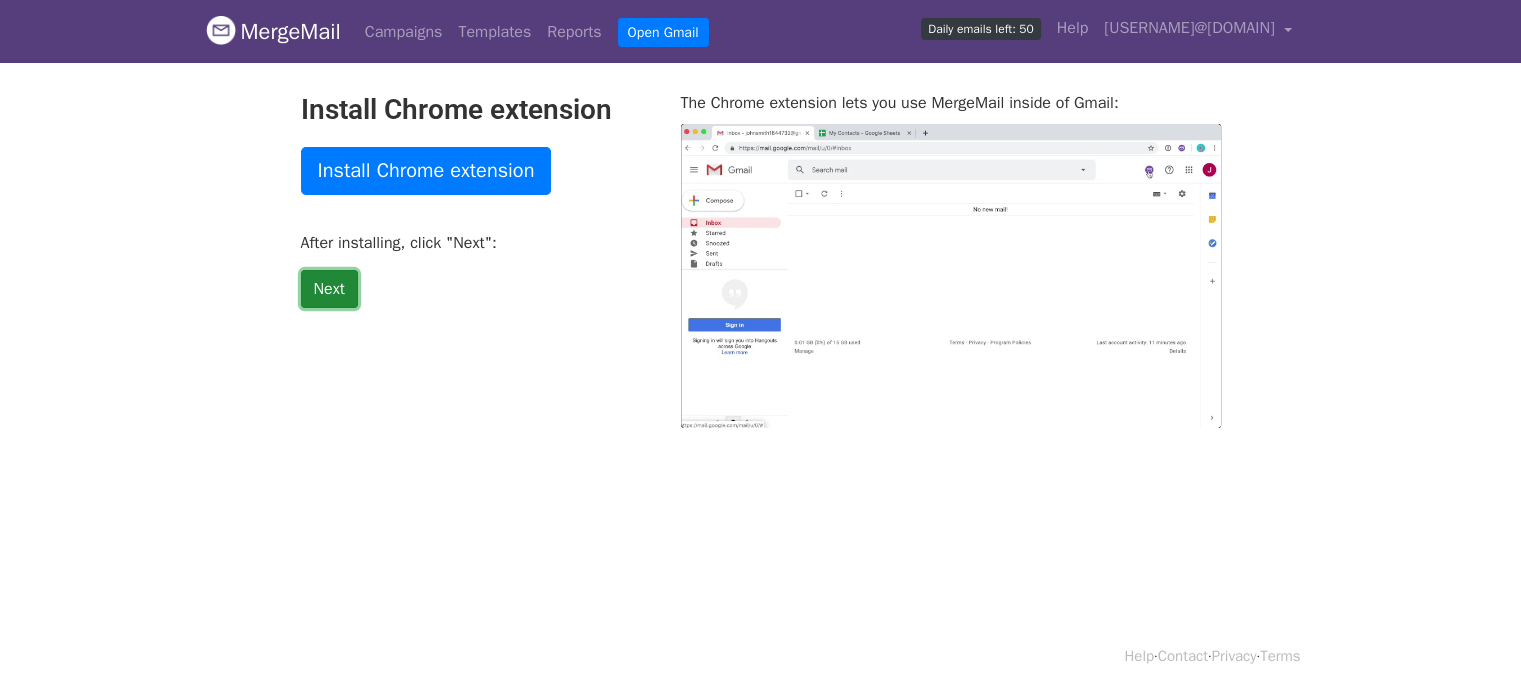 click on "Next" at bounding box center [329, 289] 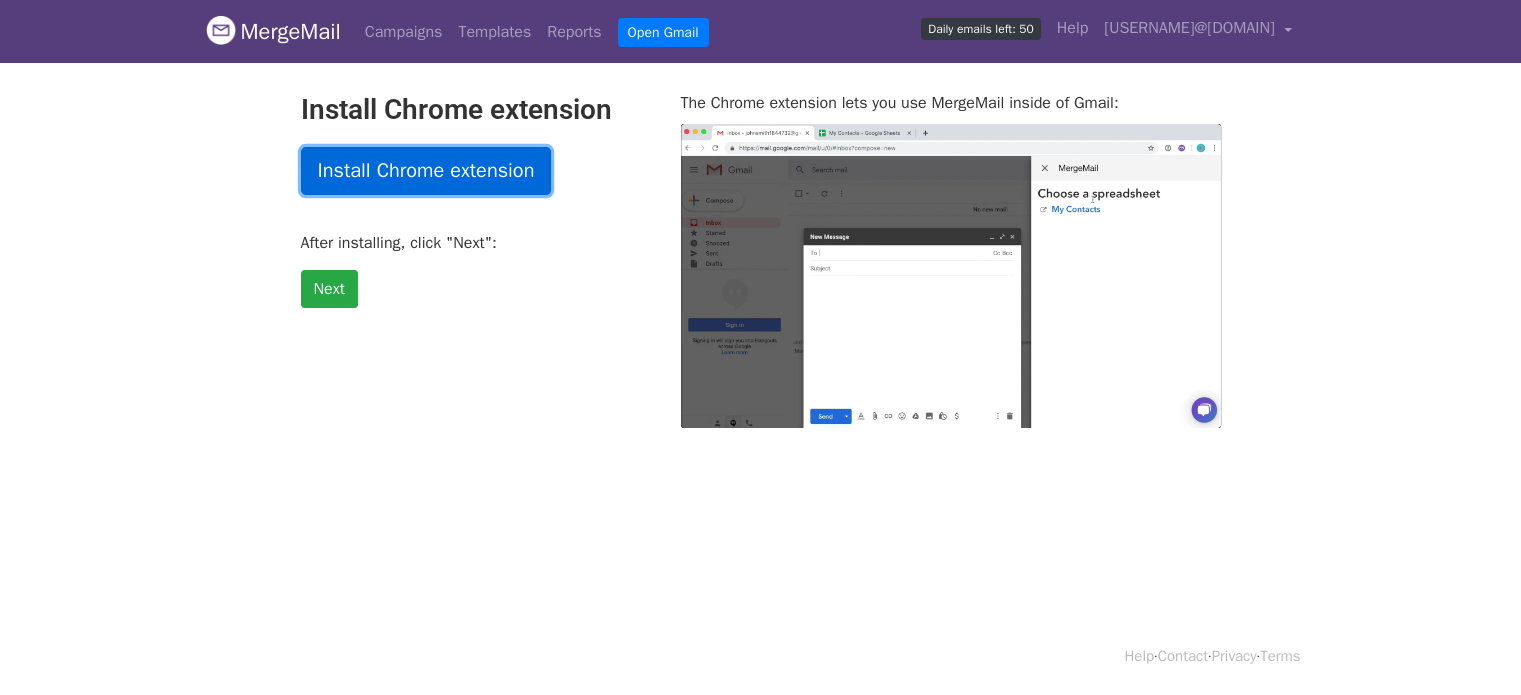 click on "Install Chrome extension" at bounding box center (426, 171) 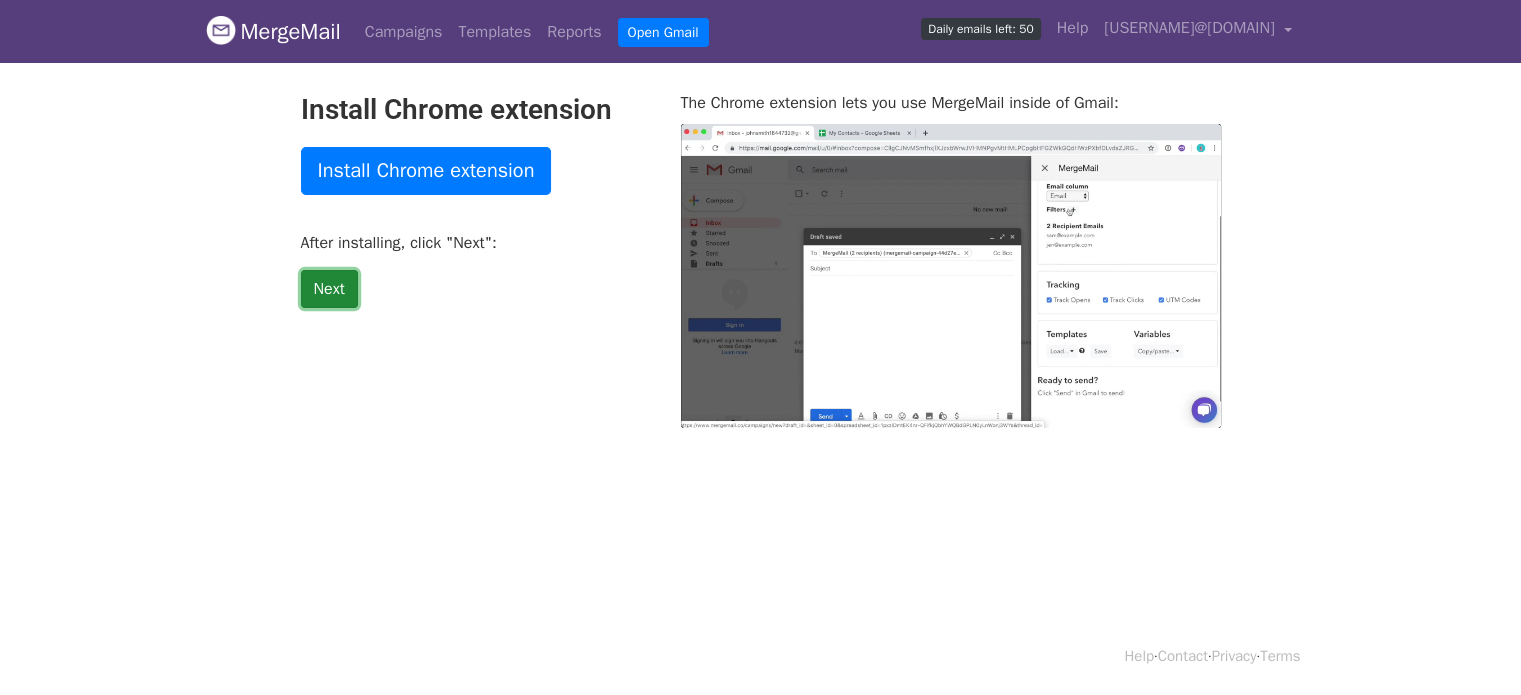 click on "Next" at bounding box center [329, 289] 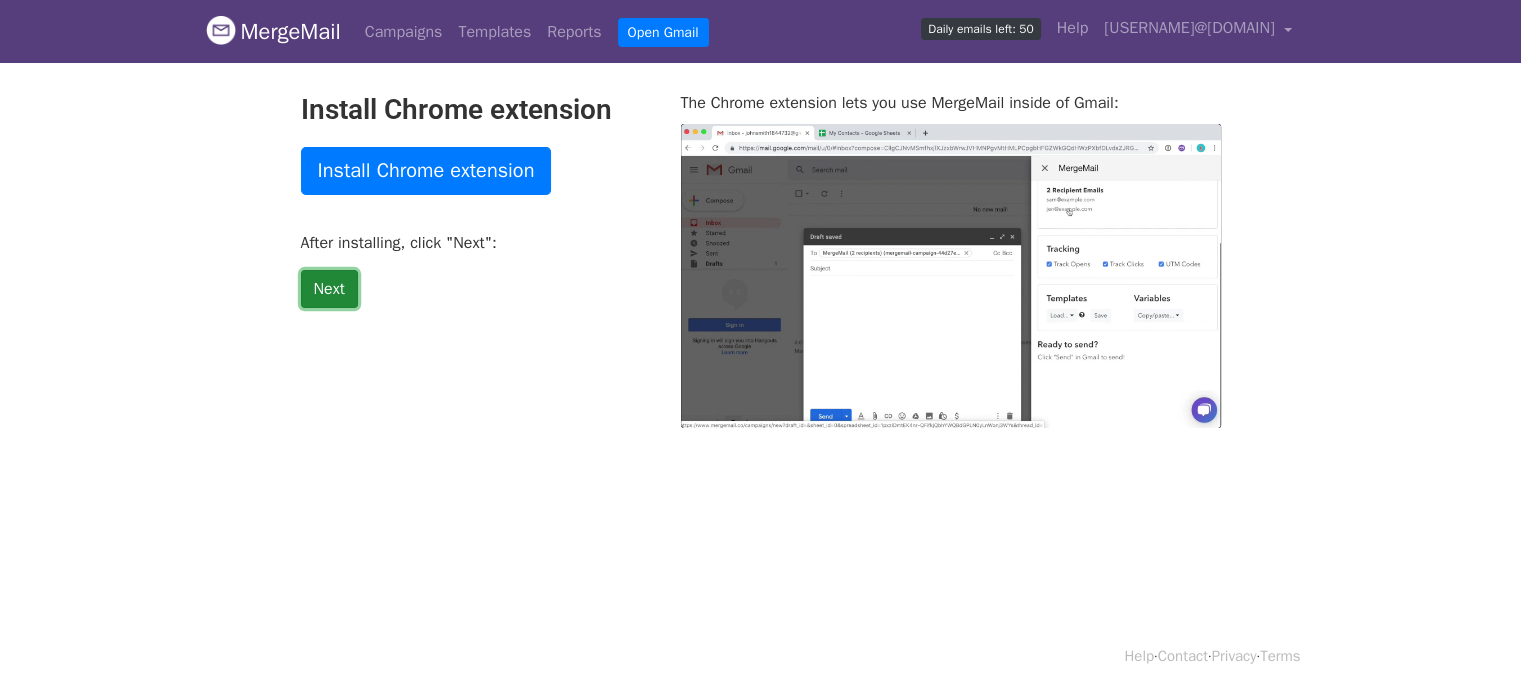 type on "35.15" 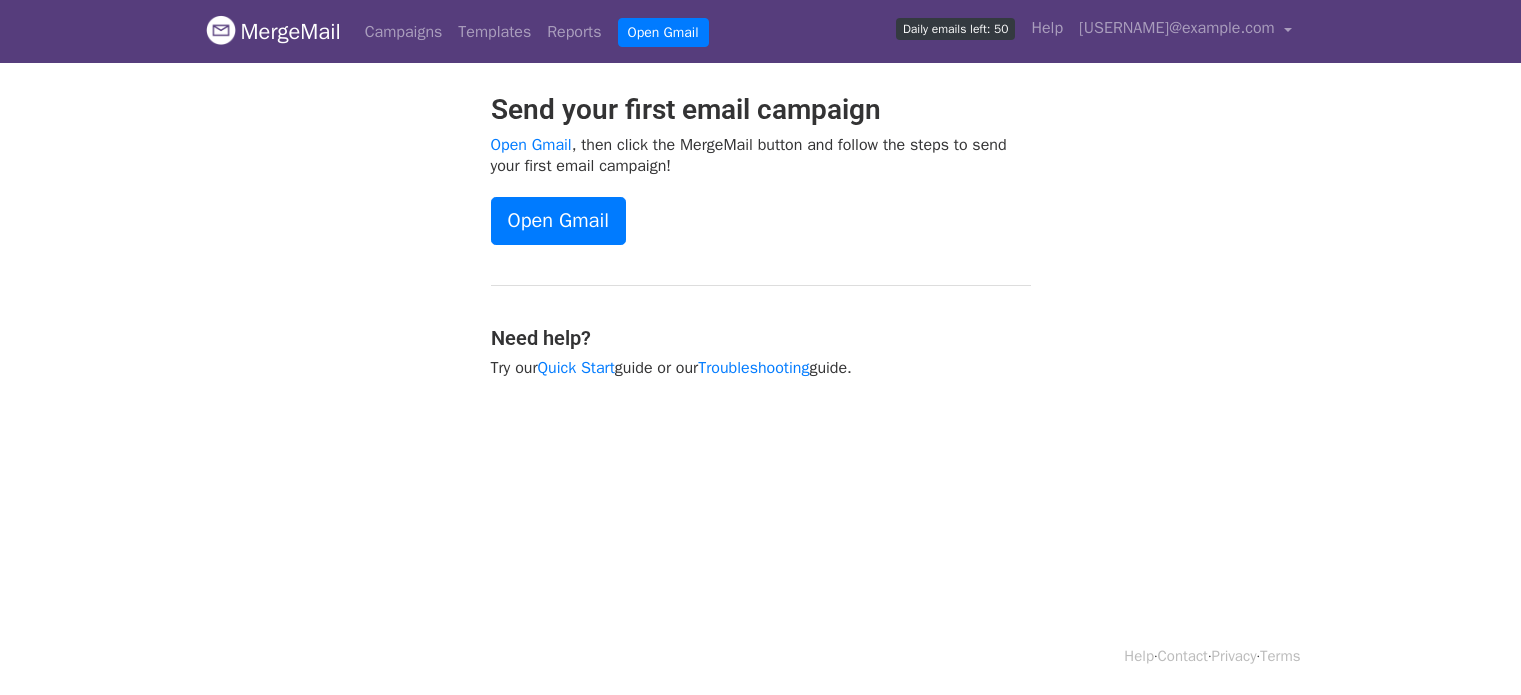 scroll, scrollTop: 0, scrollLeft: 0, axis: both 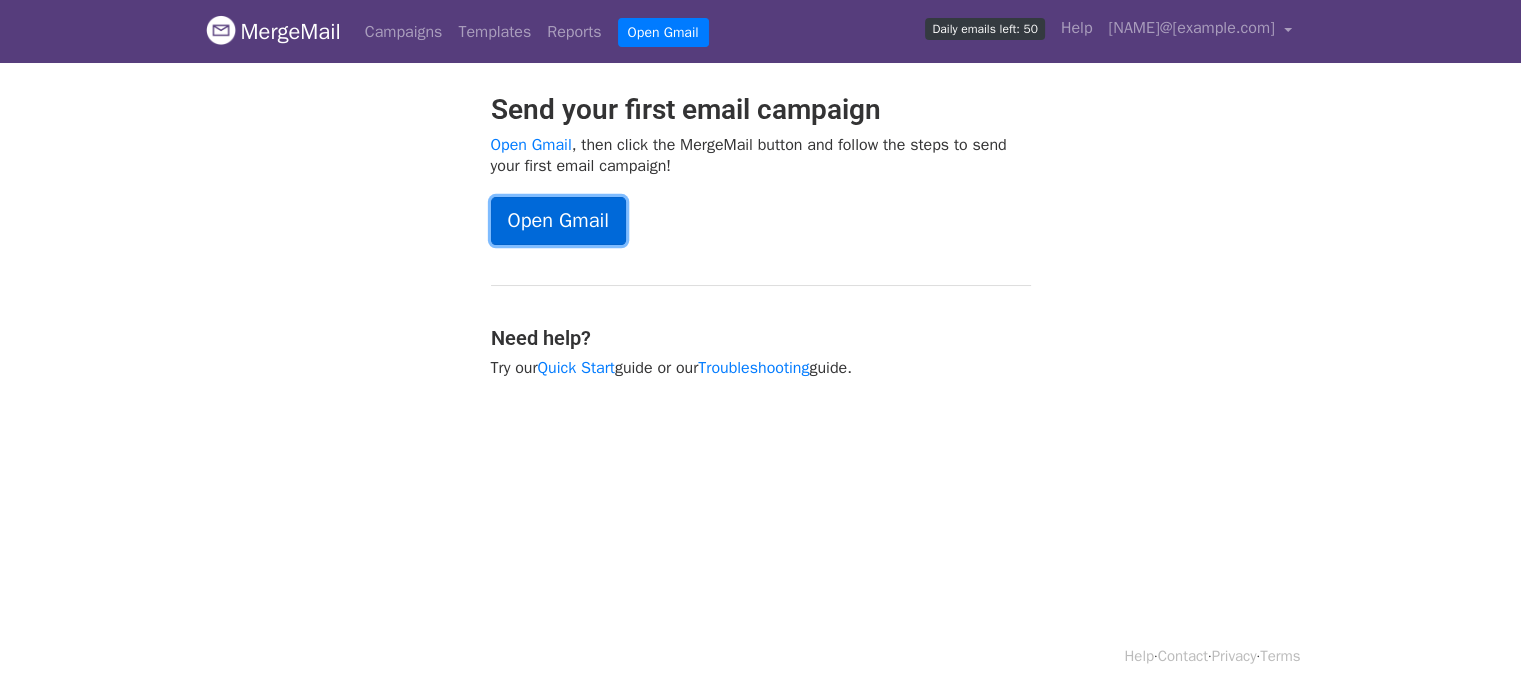 click on "Open Gmail" at bounding box center (558, 221) 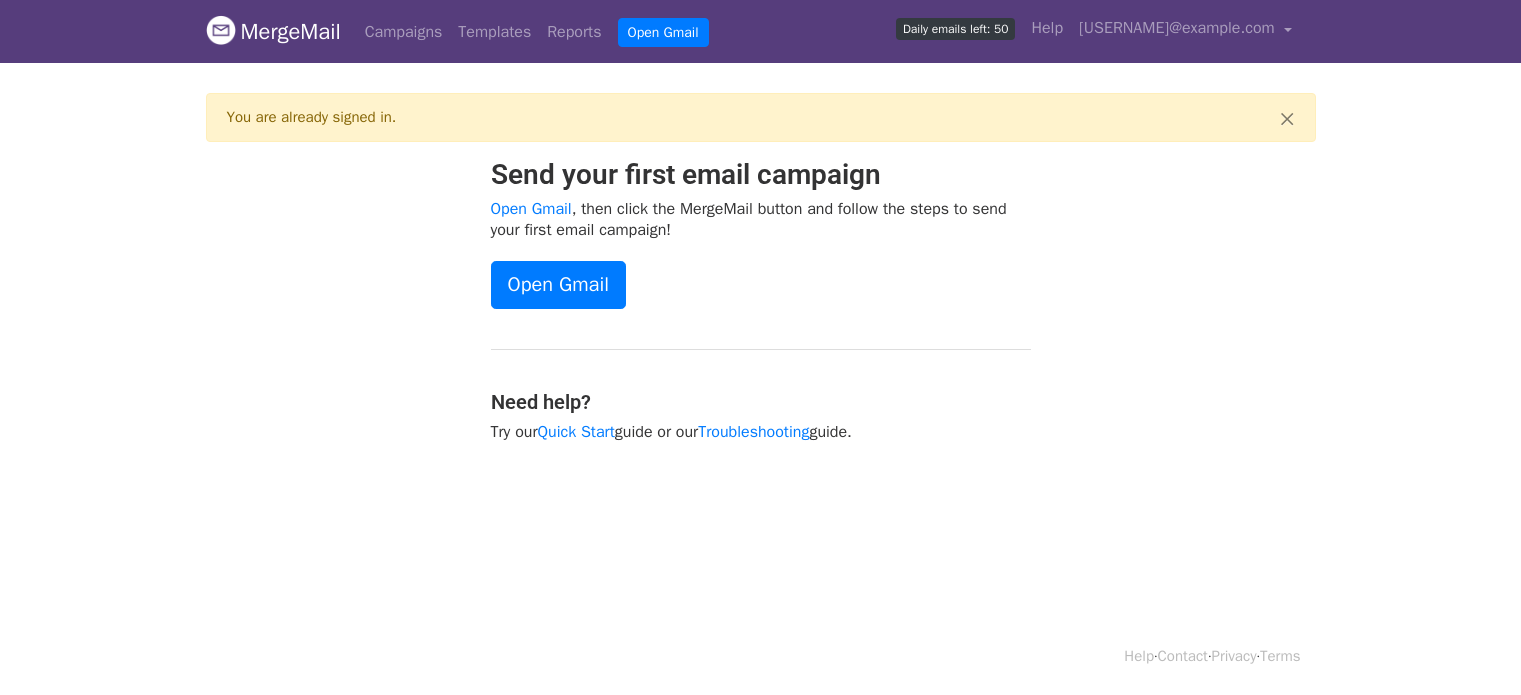 scroll, scrollTop: 0, scrollLeft: 0, axis: both 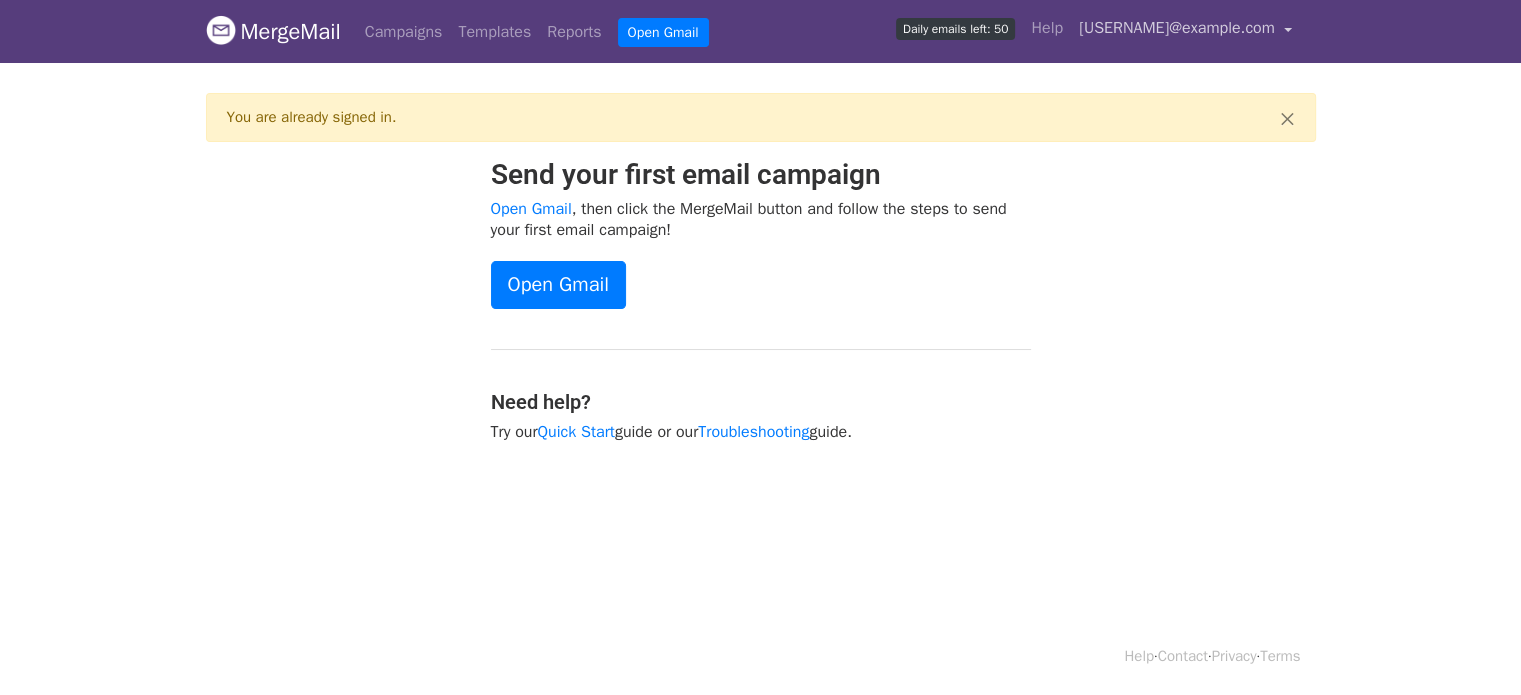 click on "[NAME]@[example.com]" at bounding box center (1185, 31) 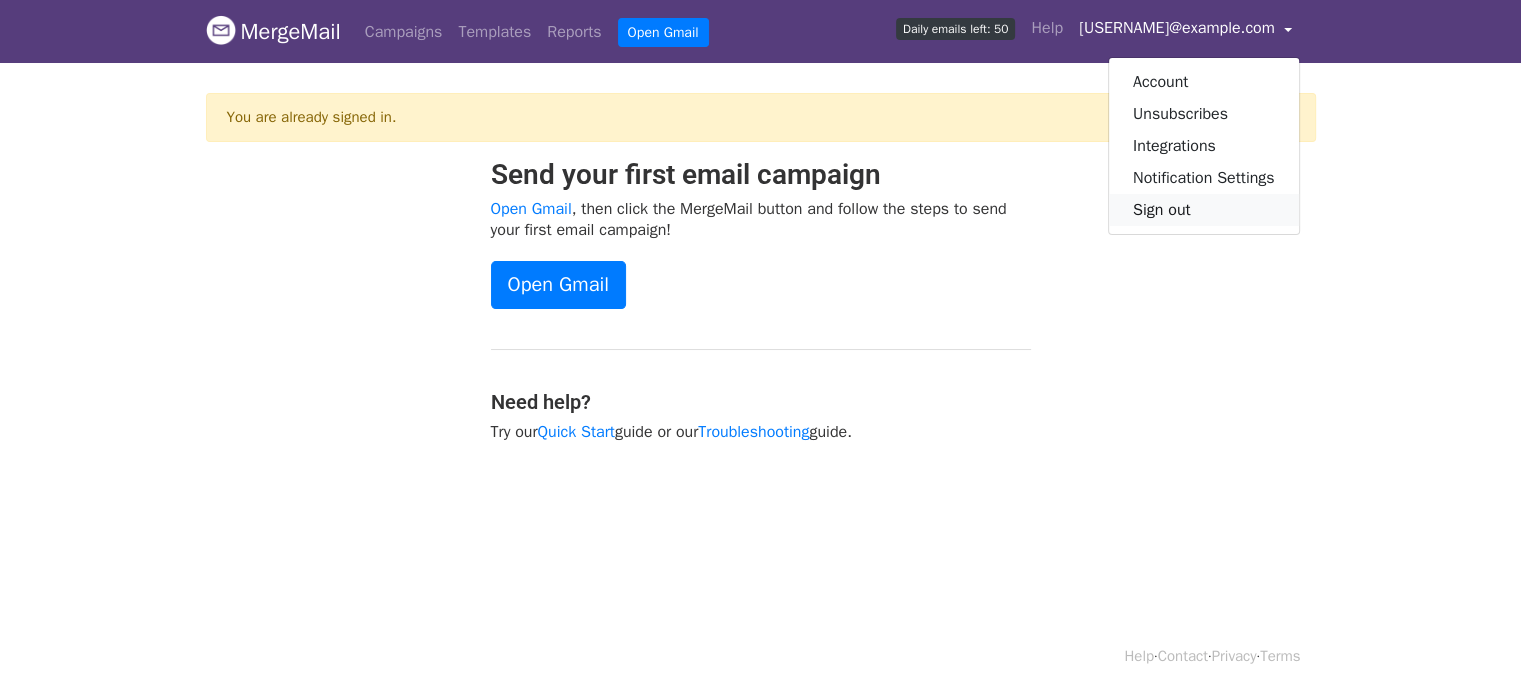 click on "Sign out" at bounding box center [1204, 210] 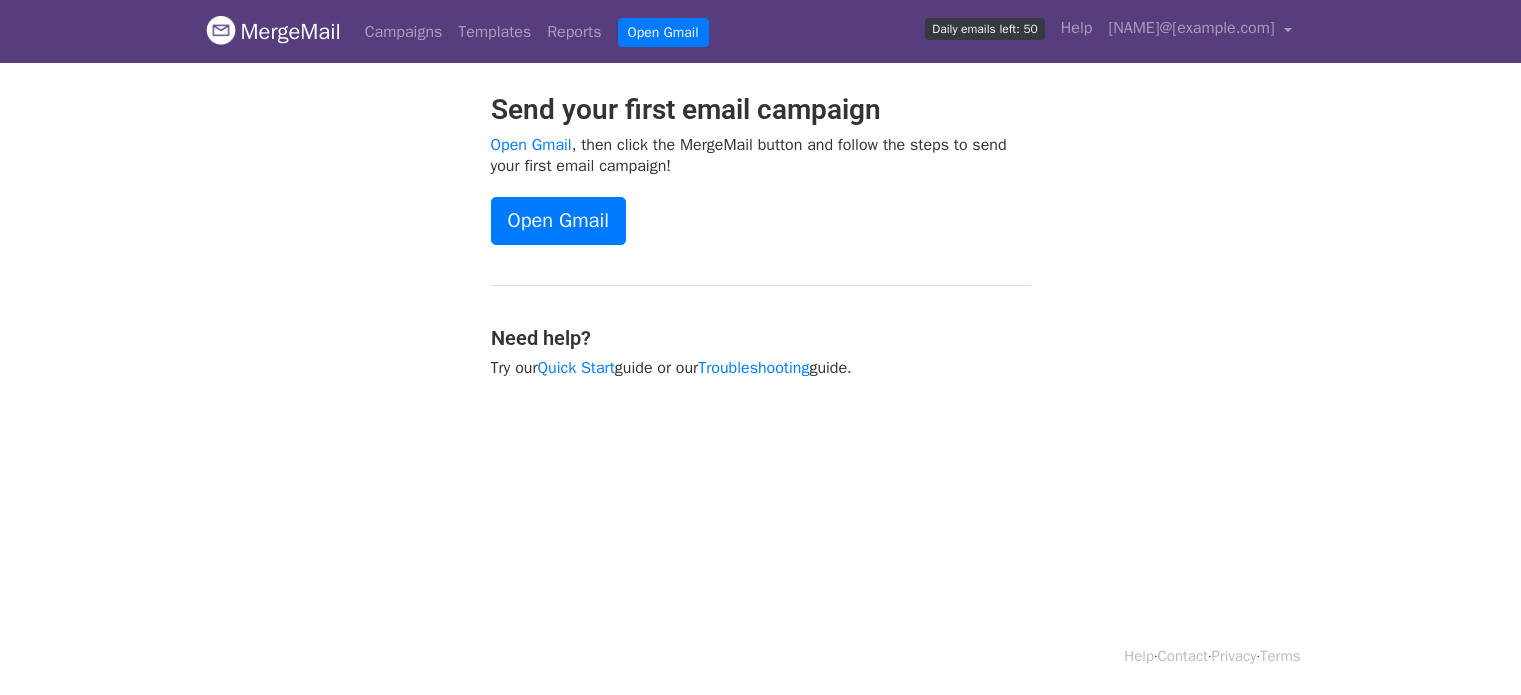 scroll, scrollTop: 0, scrollLeft: 0, axis: both 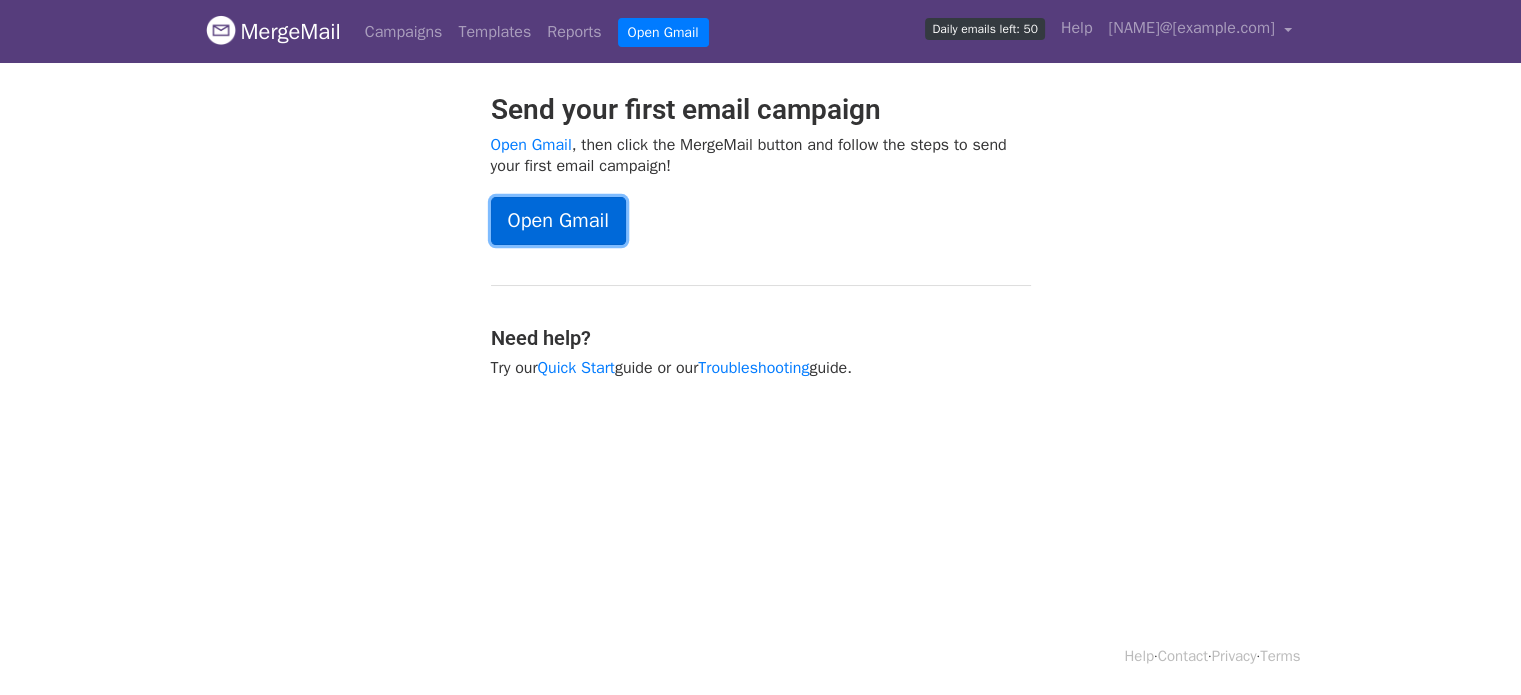 click on "Open Gmail" at bounding box center (558, 221) 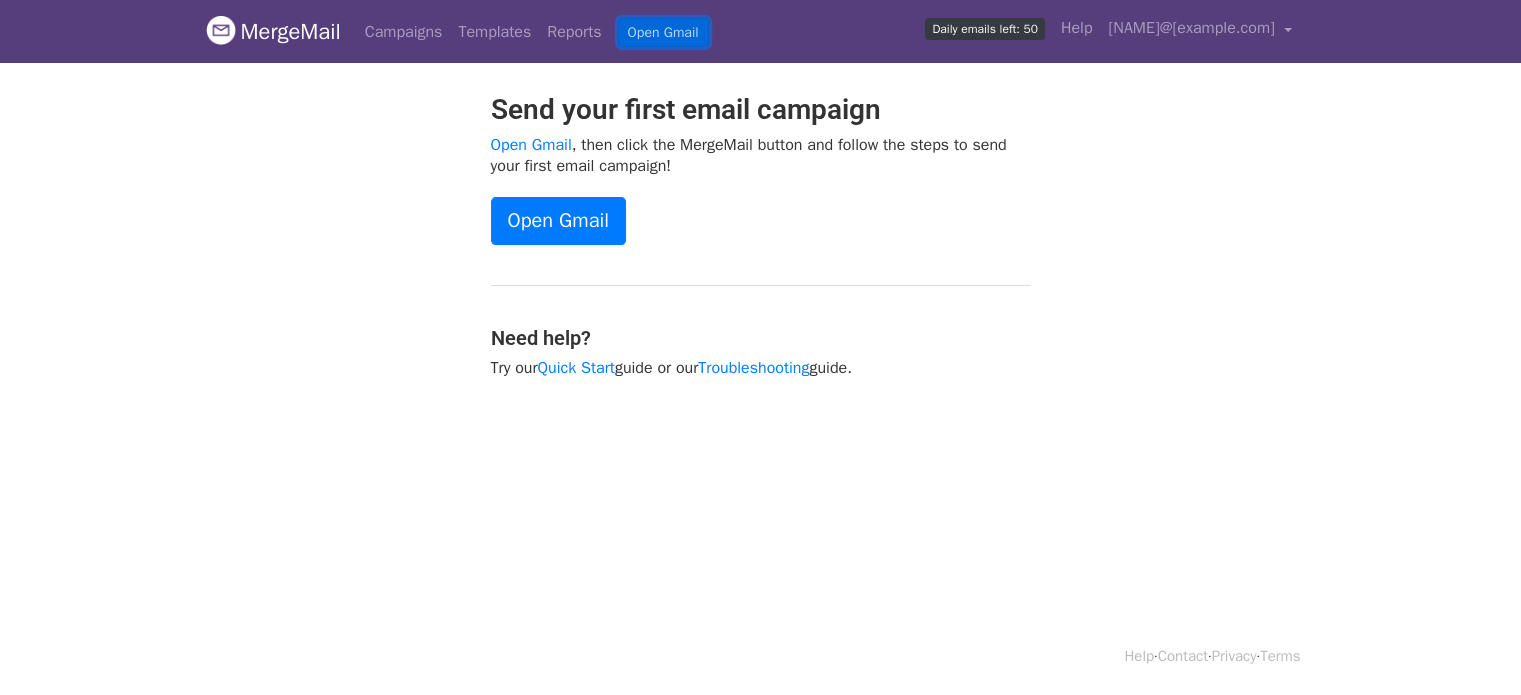 click on "Open Gmail" at bounding box center [663, 32] 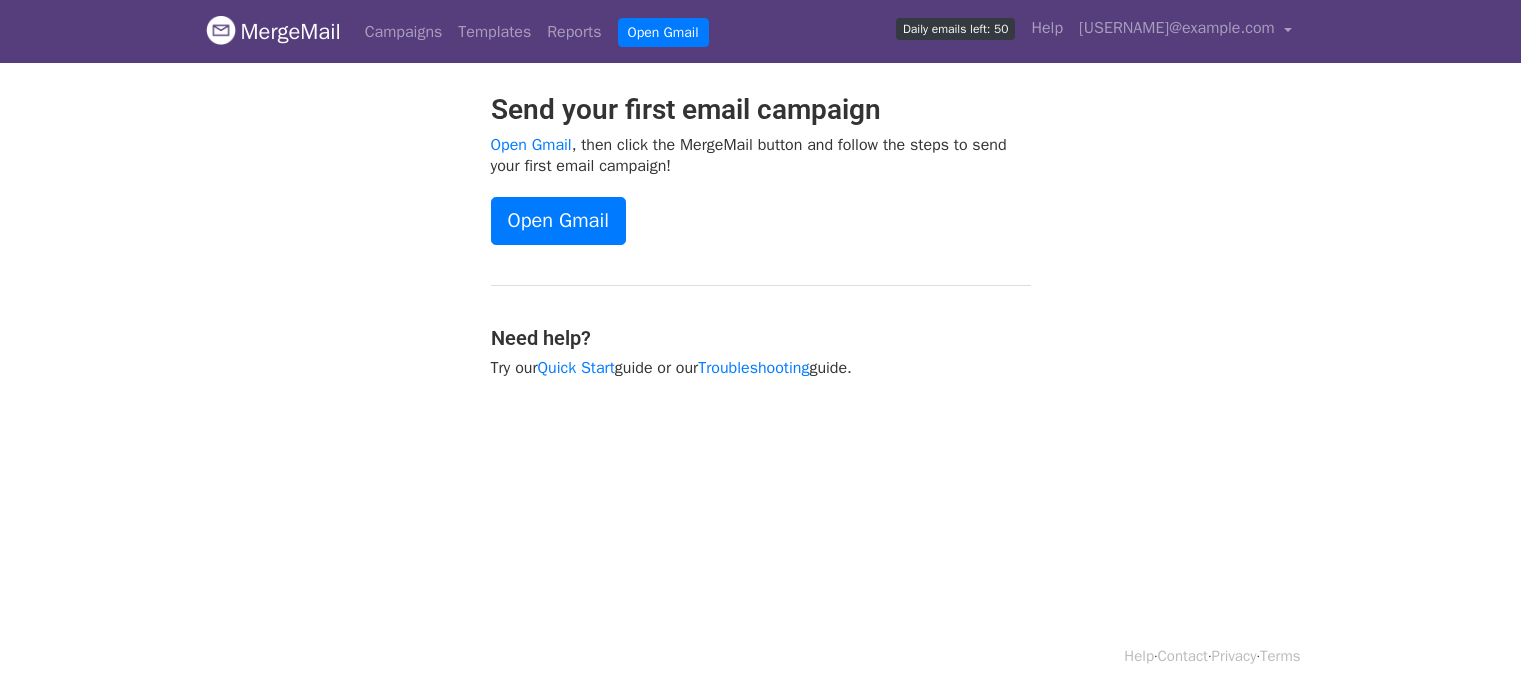 scroll, scrollTop: 0, scrollLeft: 0, axis: both 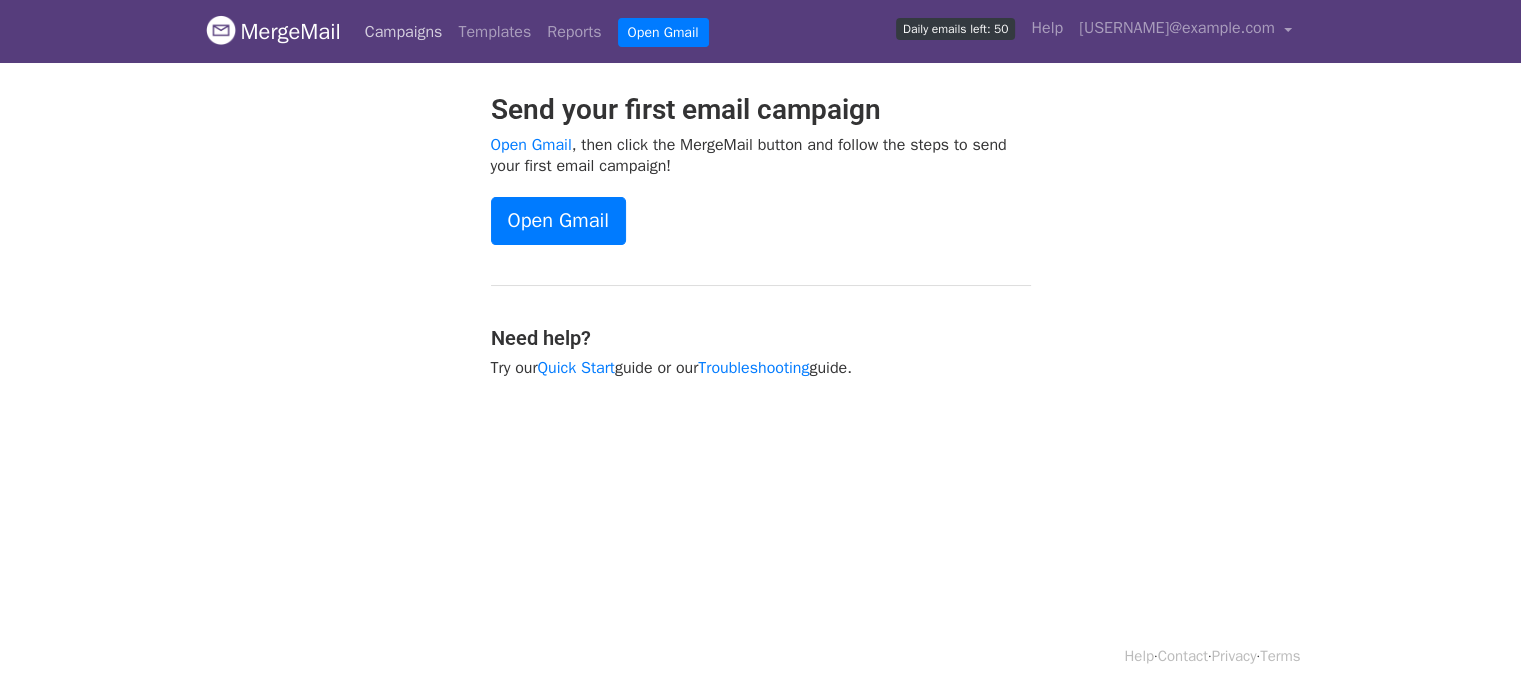 click on "Campaigns" at bounding box center [404, 32] 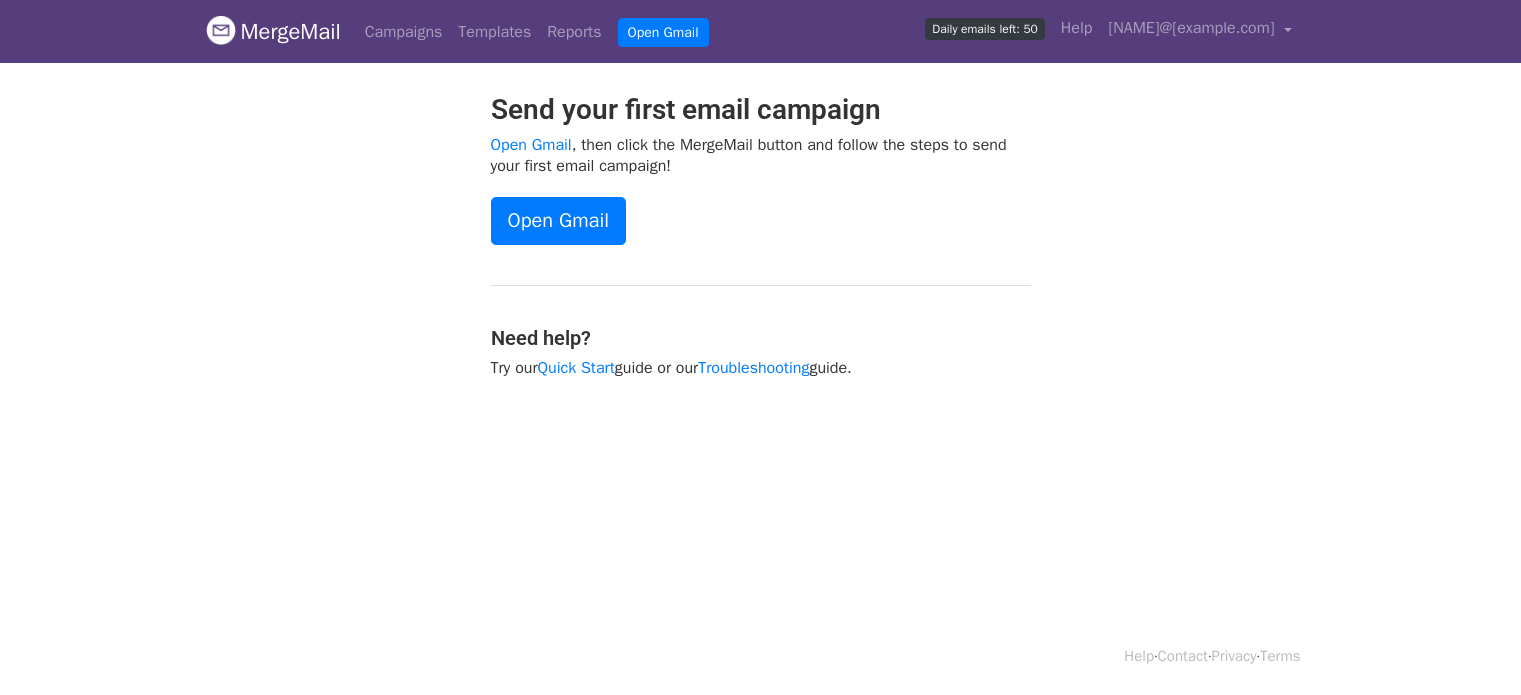 scroll, scrollTop: 0, scrollLeft: 0, axis: both 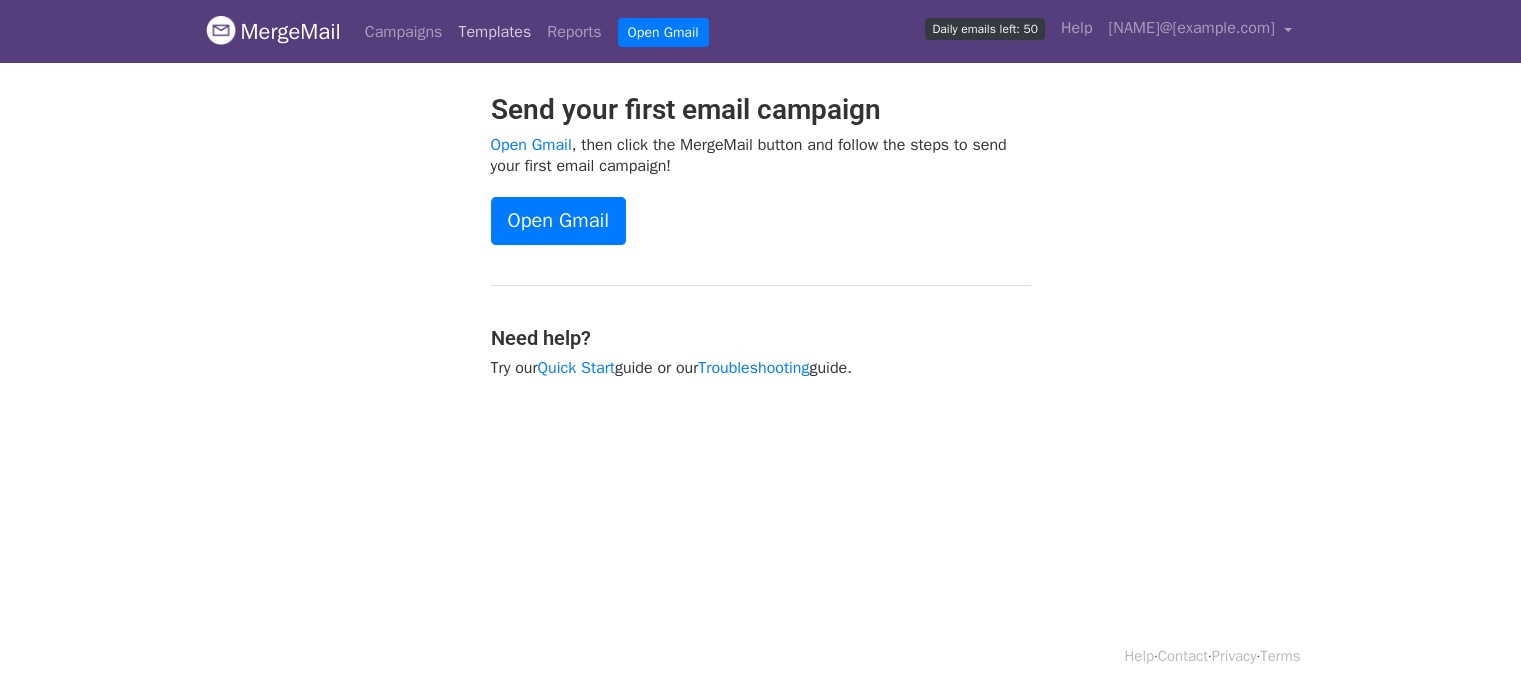 click on "Templates" at bounding box center [494, 32] 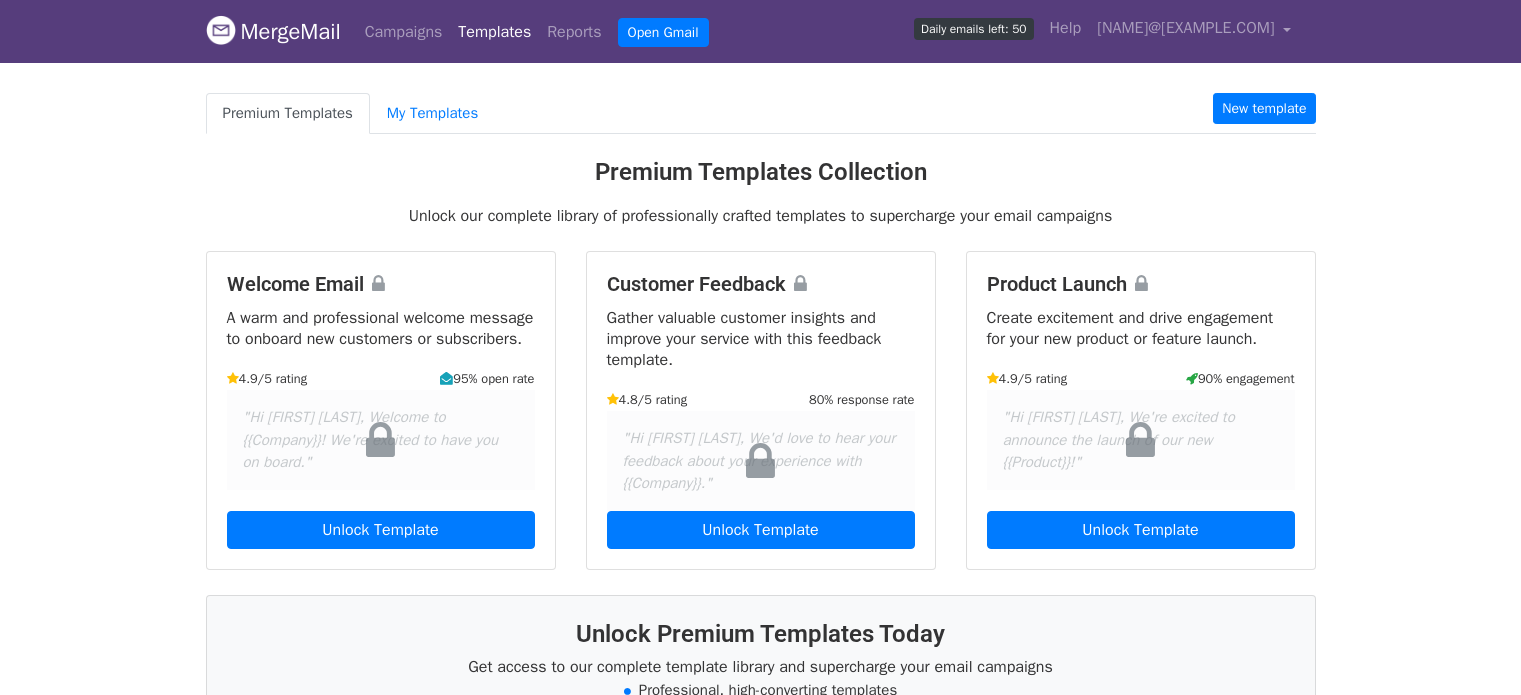 scroll, scrollTop: 0, scrollLeft: 0, axis: both 